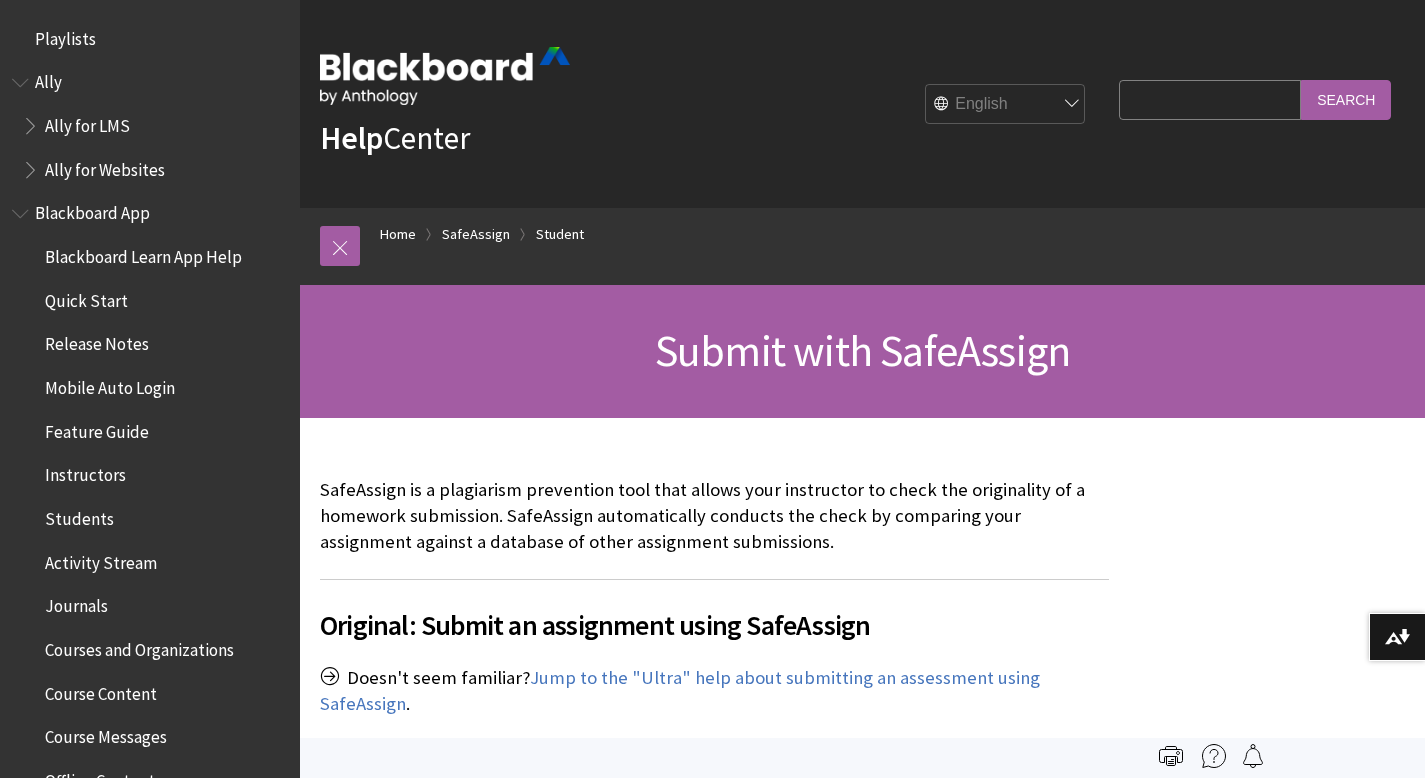 scroll, scrollTop: 0, scrollLeft: 0, axis: both 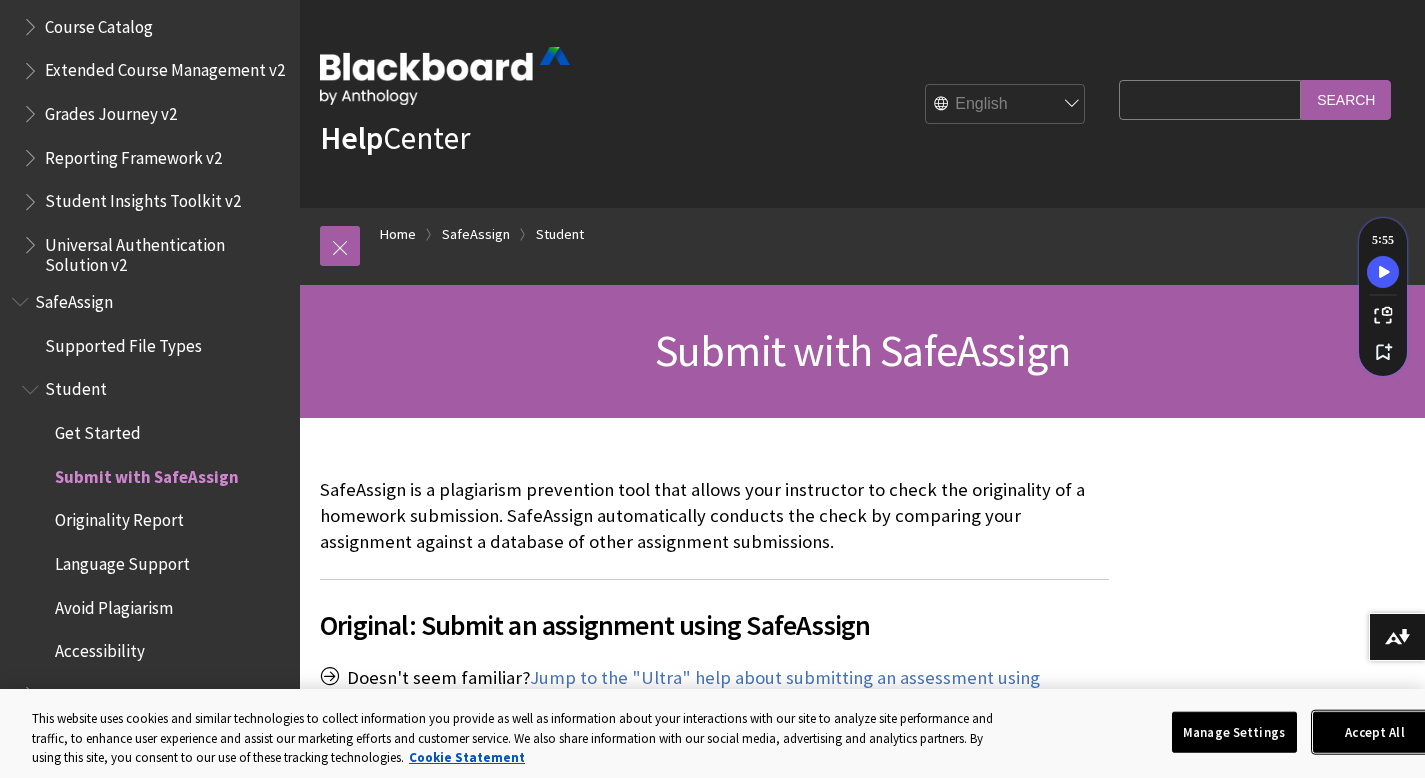 click on "Accept All" at bounding box center (1375, 732) 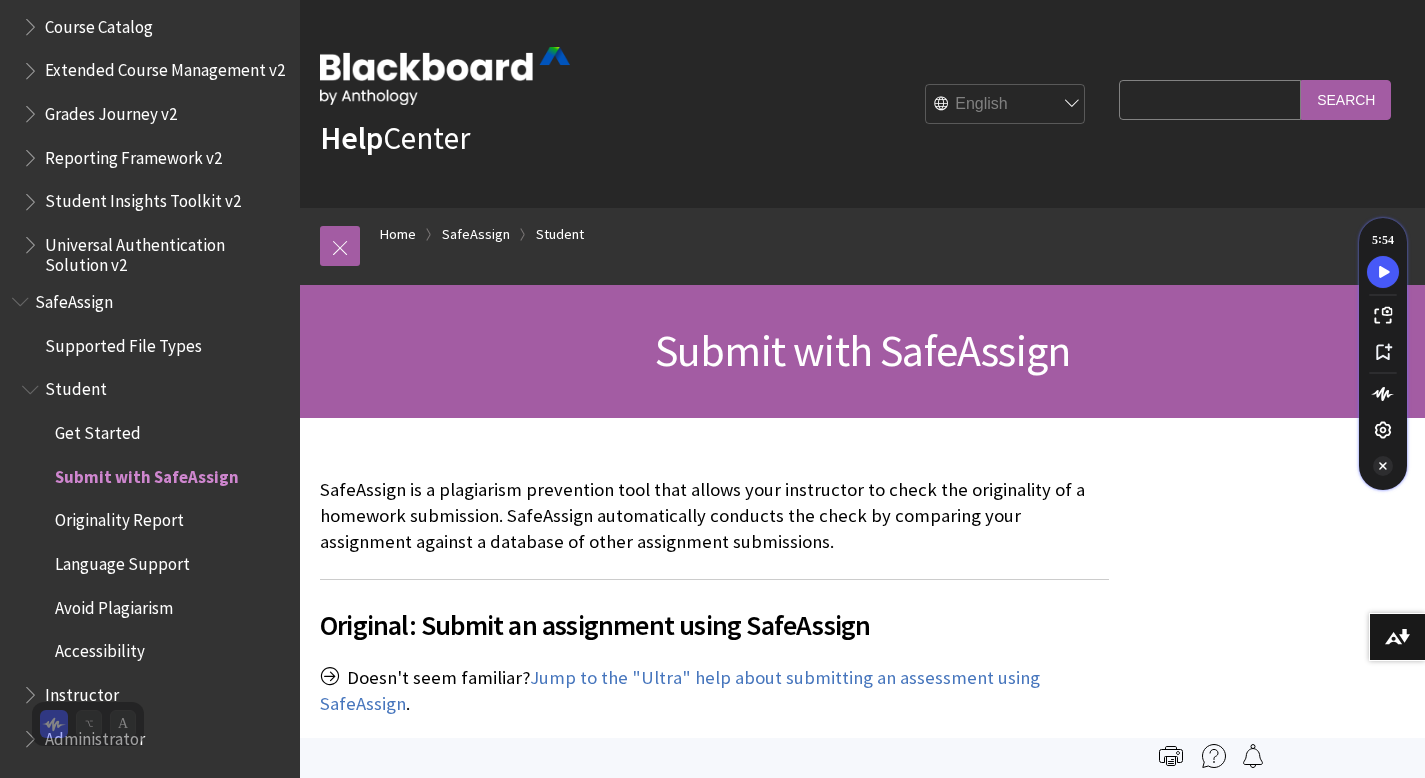 click 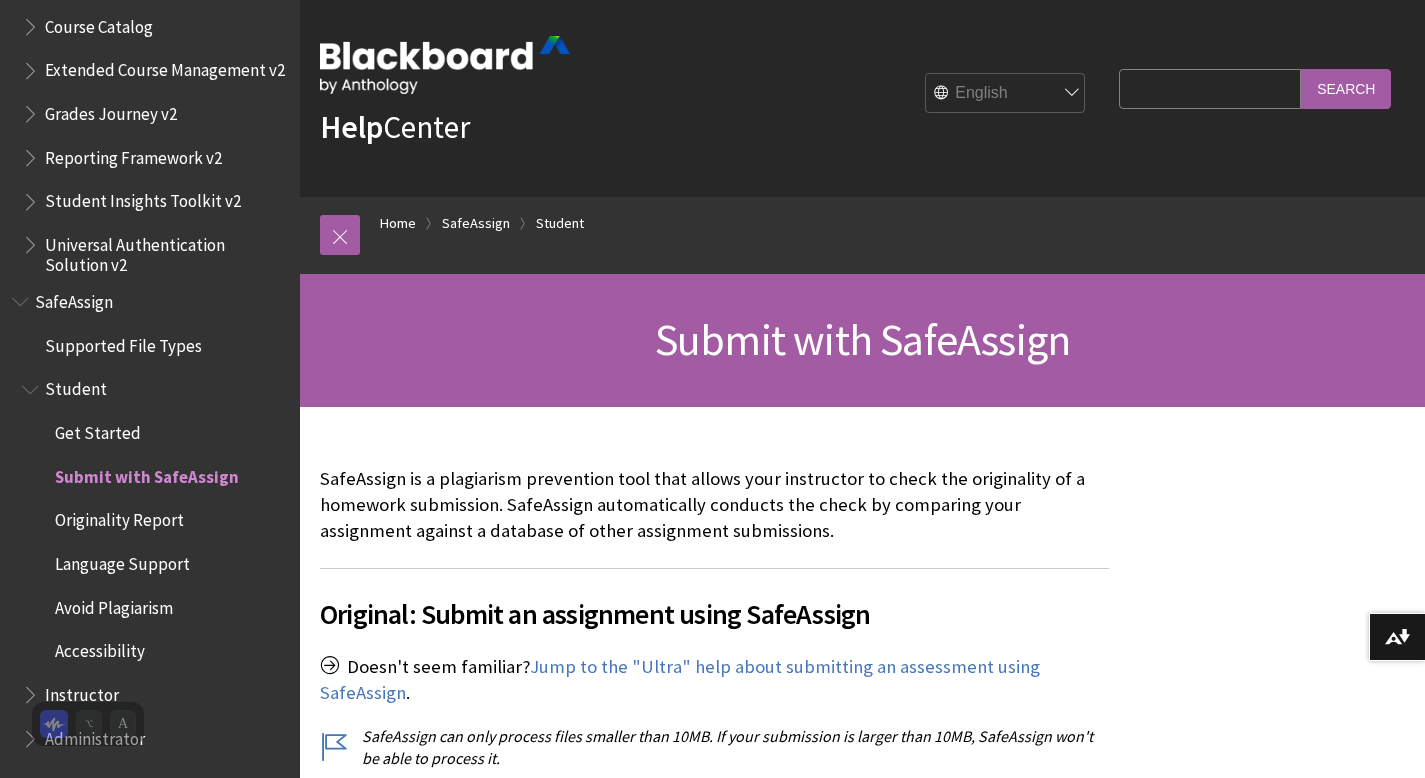 scroll, scrollTop: 22, scrollLeft: 0, axis: vertical 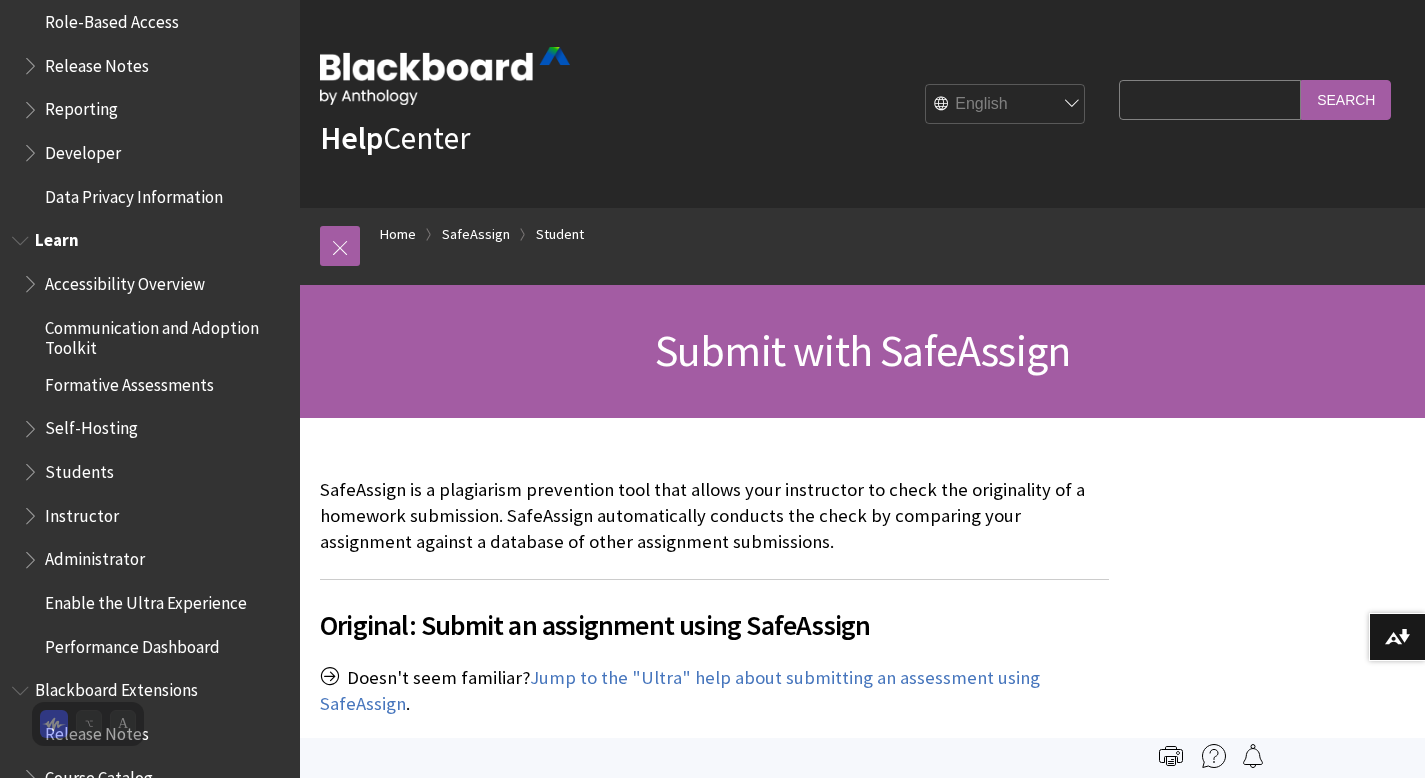 click at bounding box center (32, 467) 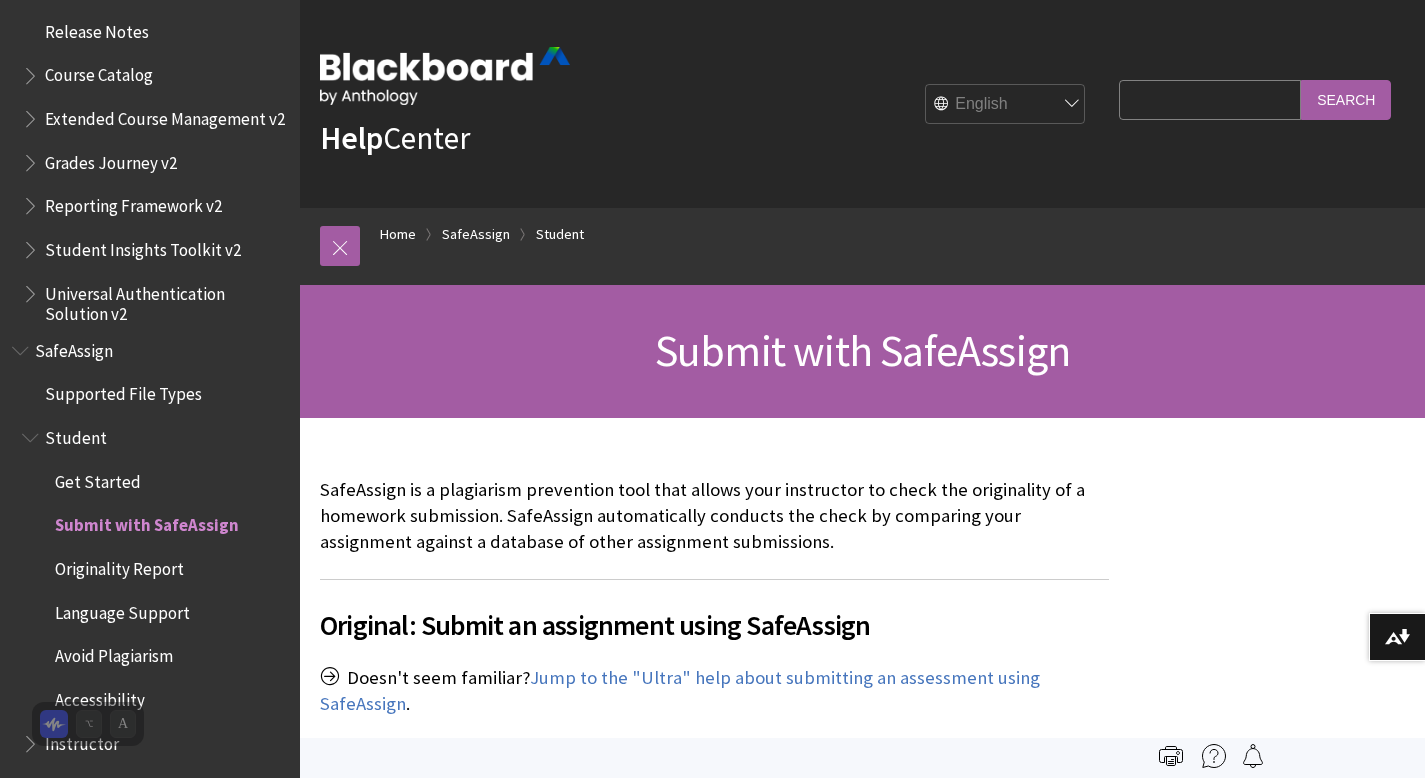 scroll, scrollTop: 2642, scrollLeft: 0, axis: vertical 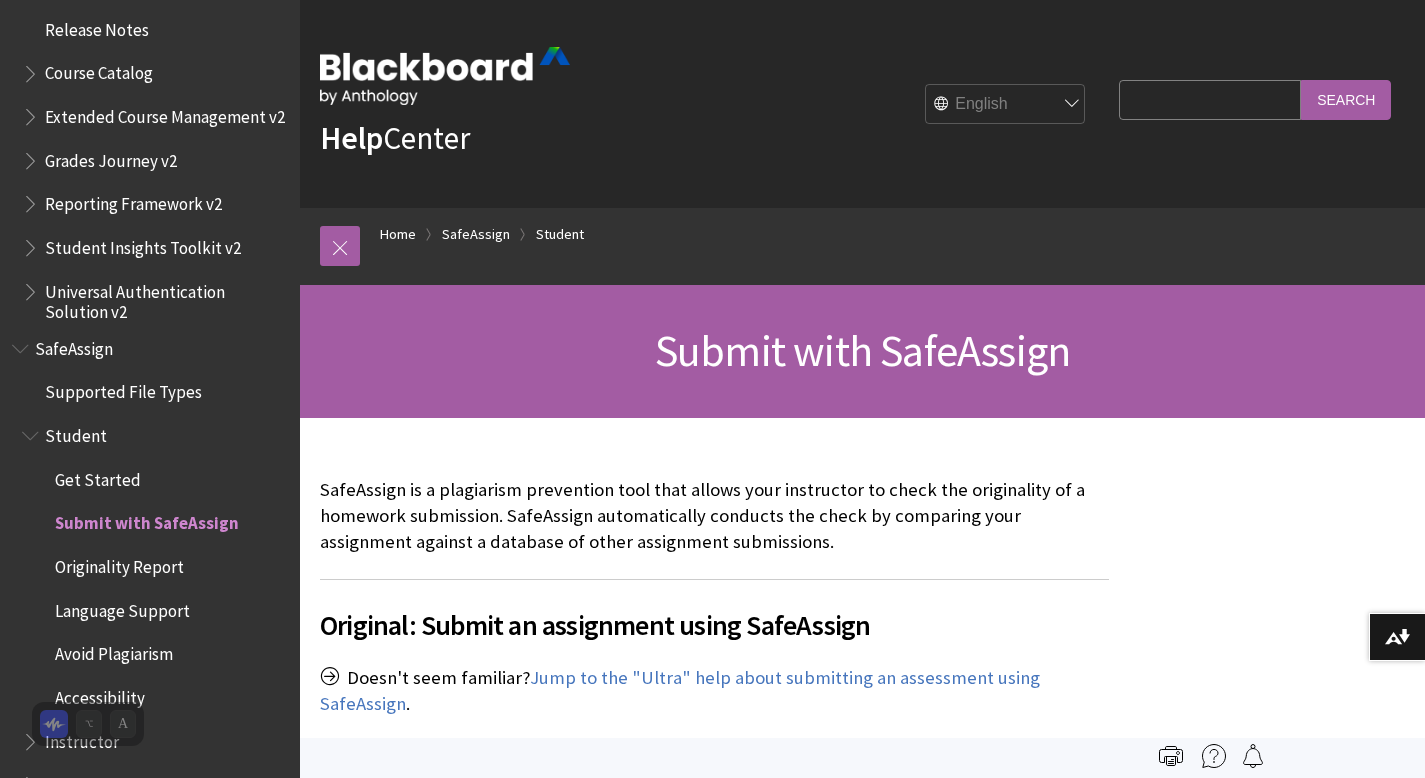 click on "Get Started" at bounding box center [98, 476] 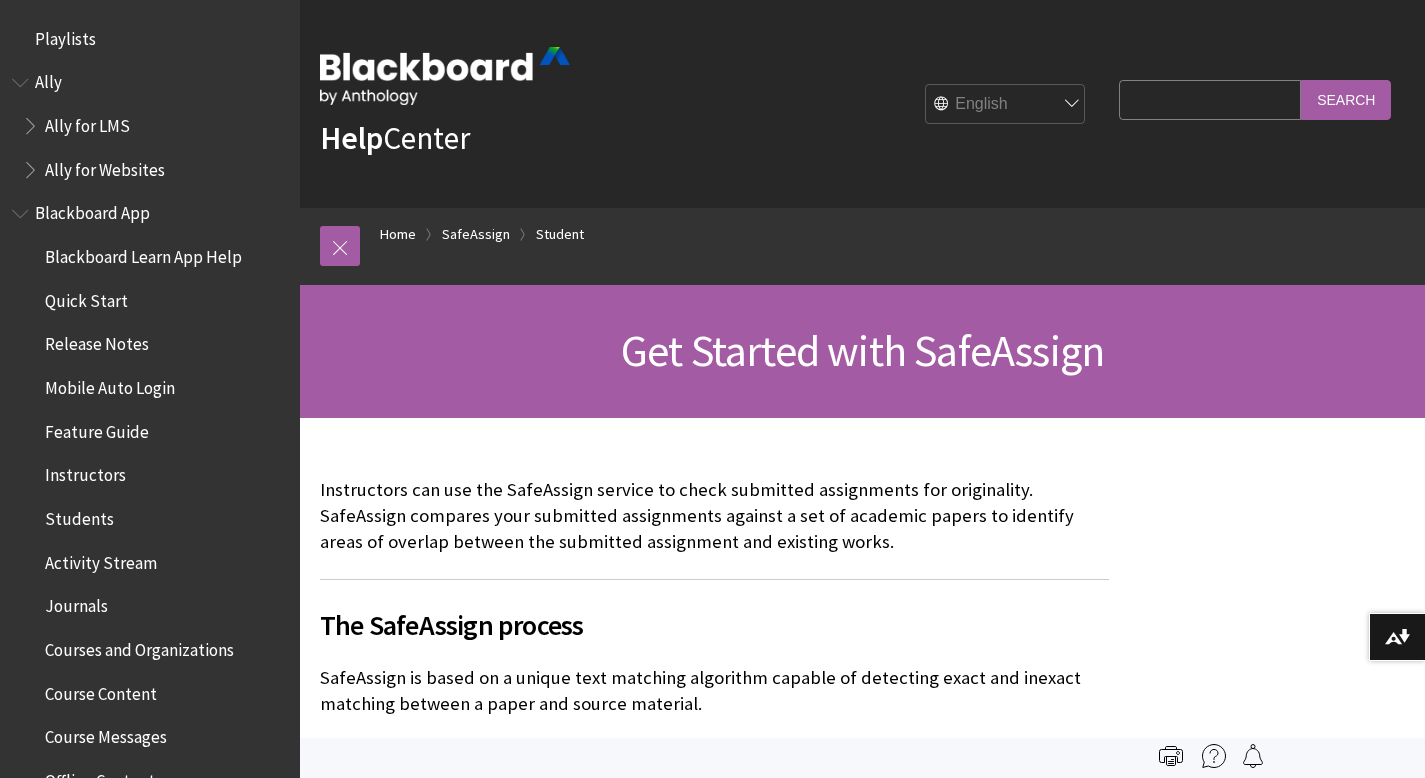 scroll, scrollTop: 0, scrollLeft: 0, axis: both 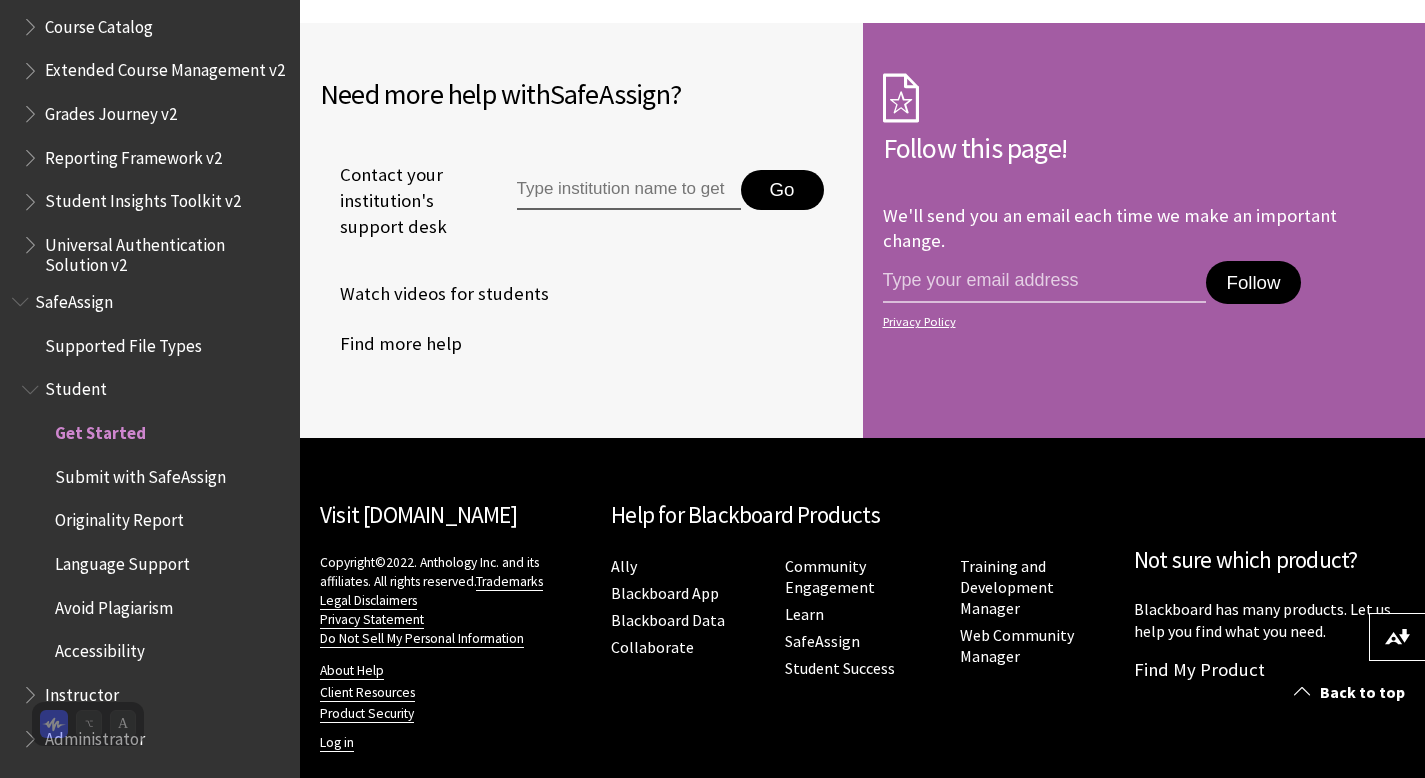 click on "Originality Report" at bounding box center (119, 517) 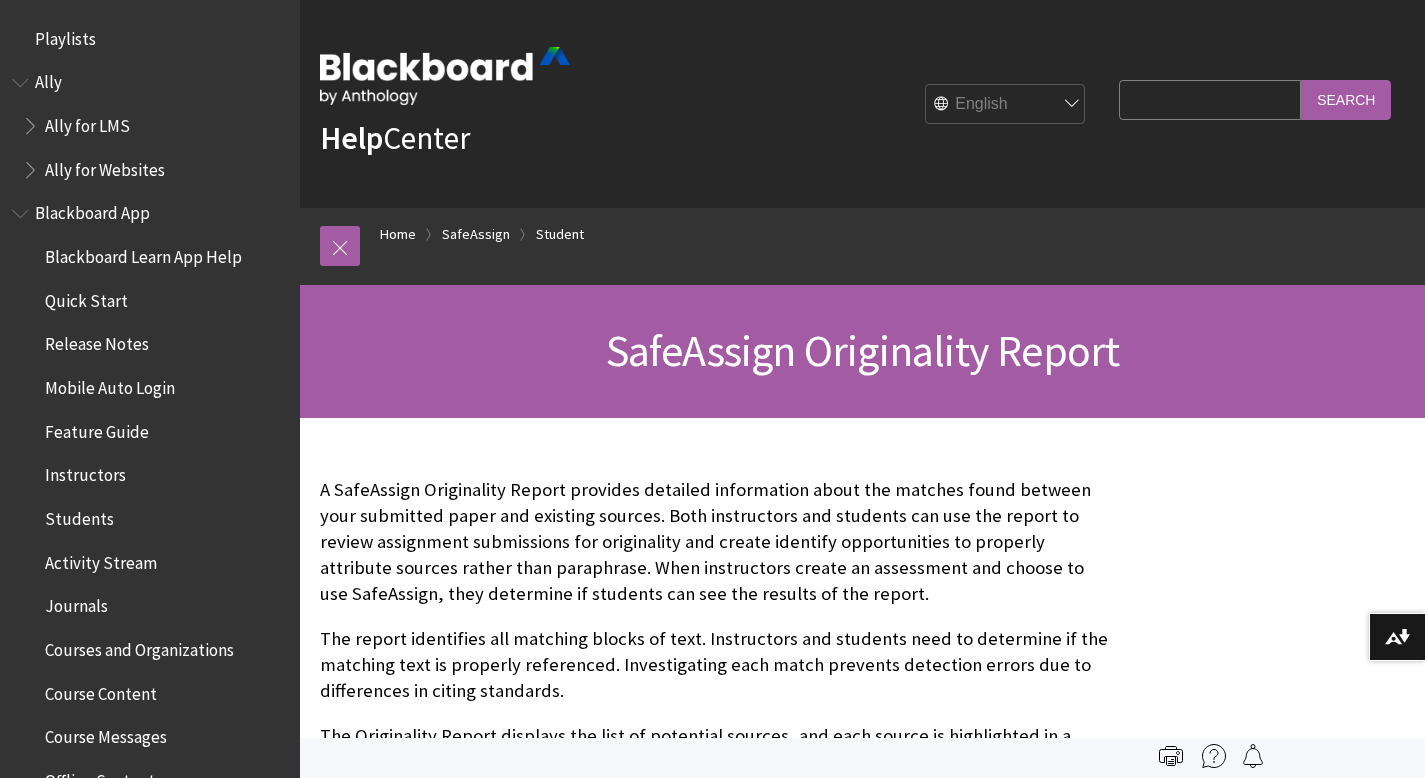 scroll, scrollTop: 0, scrollLeft: 0, axis: both 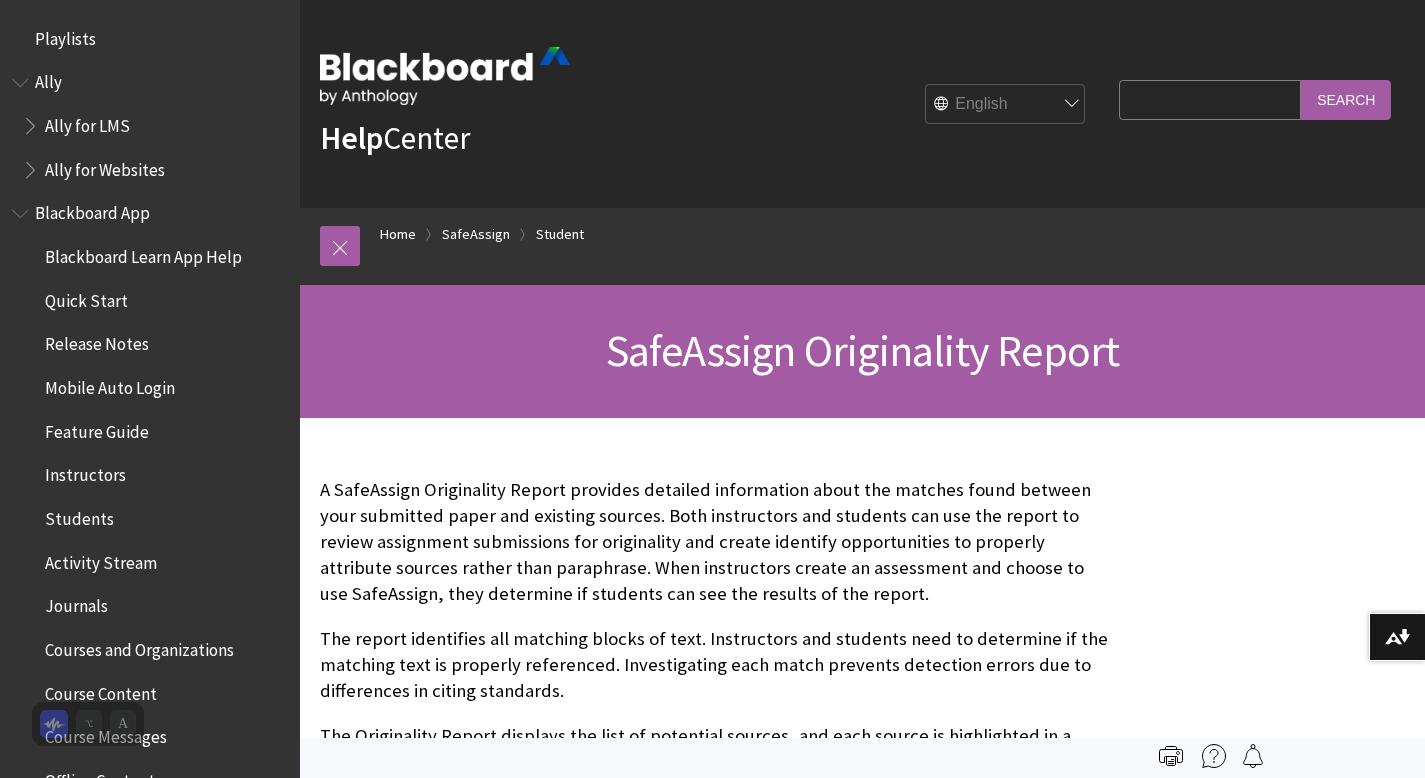 click at bounding box center [445, 76] 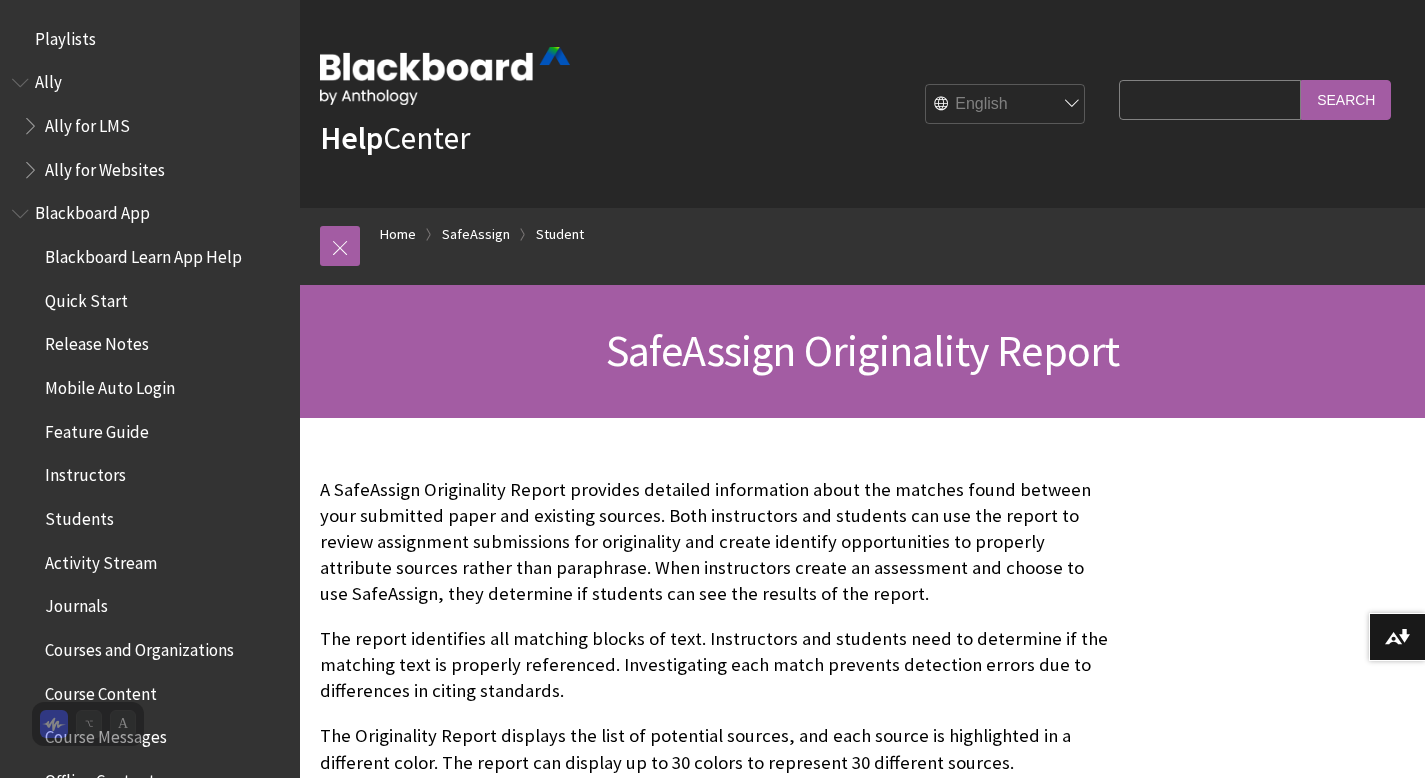scroll, scrollTop: 1, scrollLeft: 0, axis: vertical 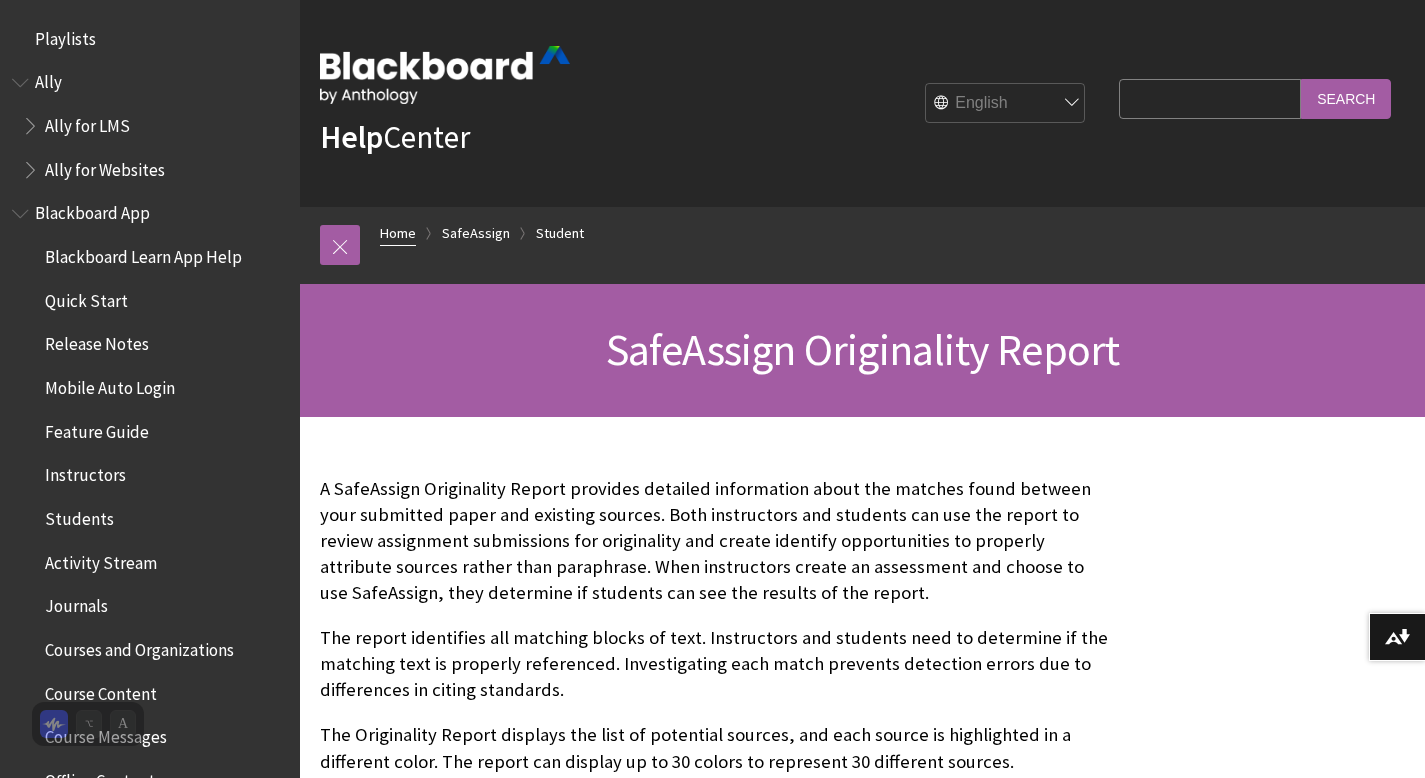 click on "Home" at bounding box center (398, 233) 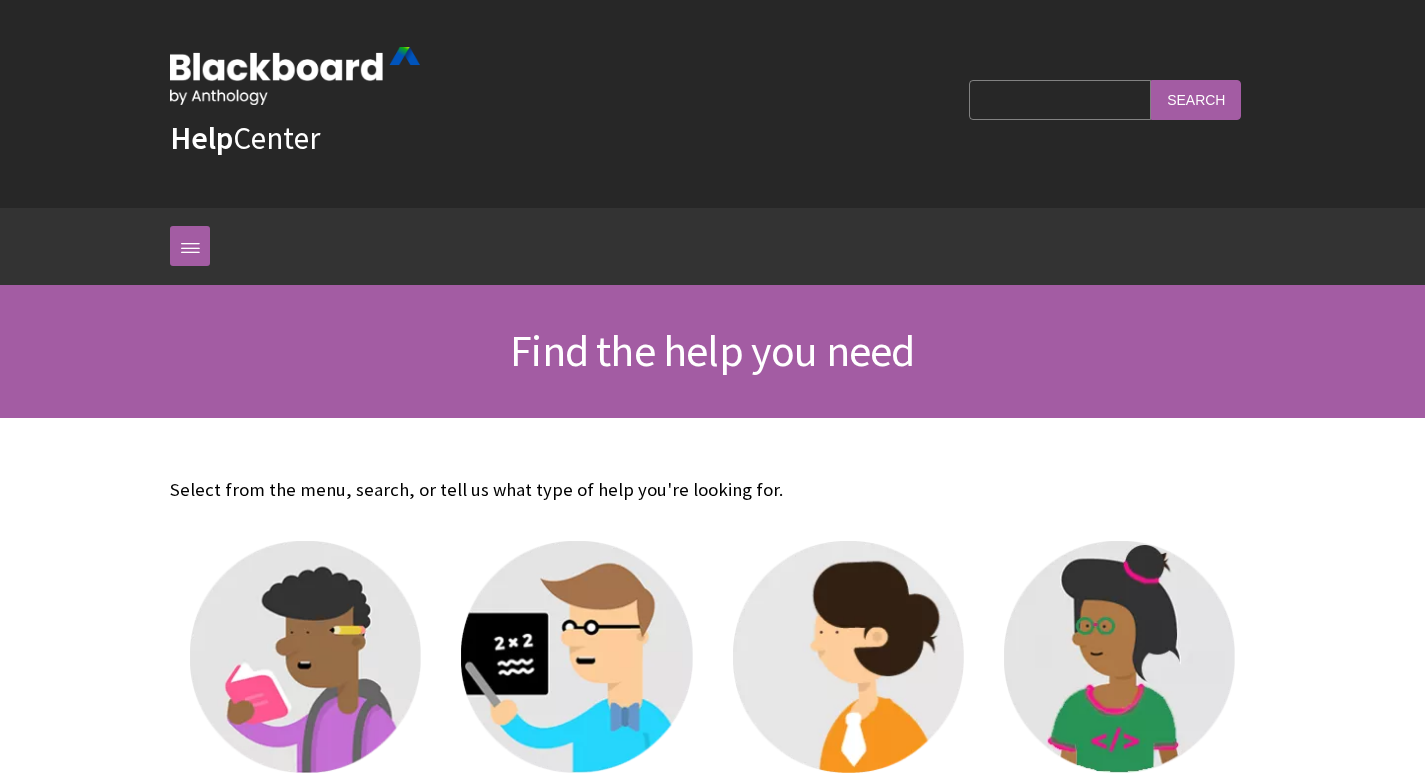 scroll, scrollTop: 0, scrollLeft: 0, axis: both 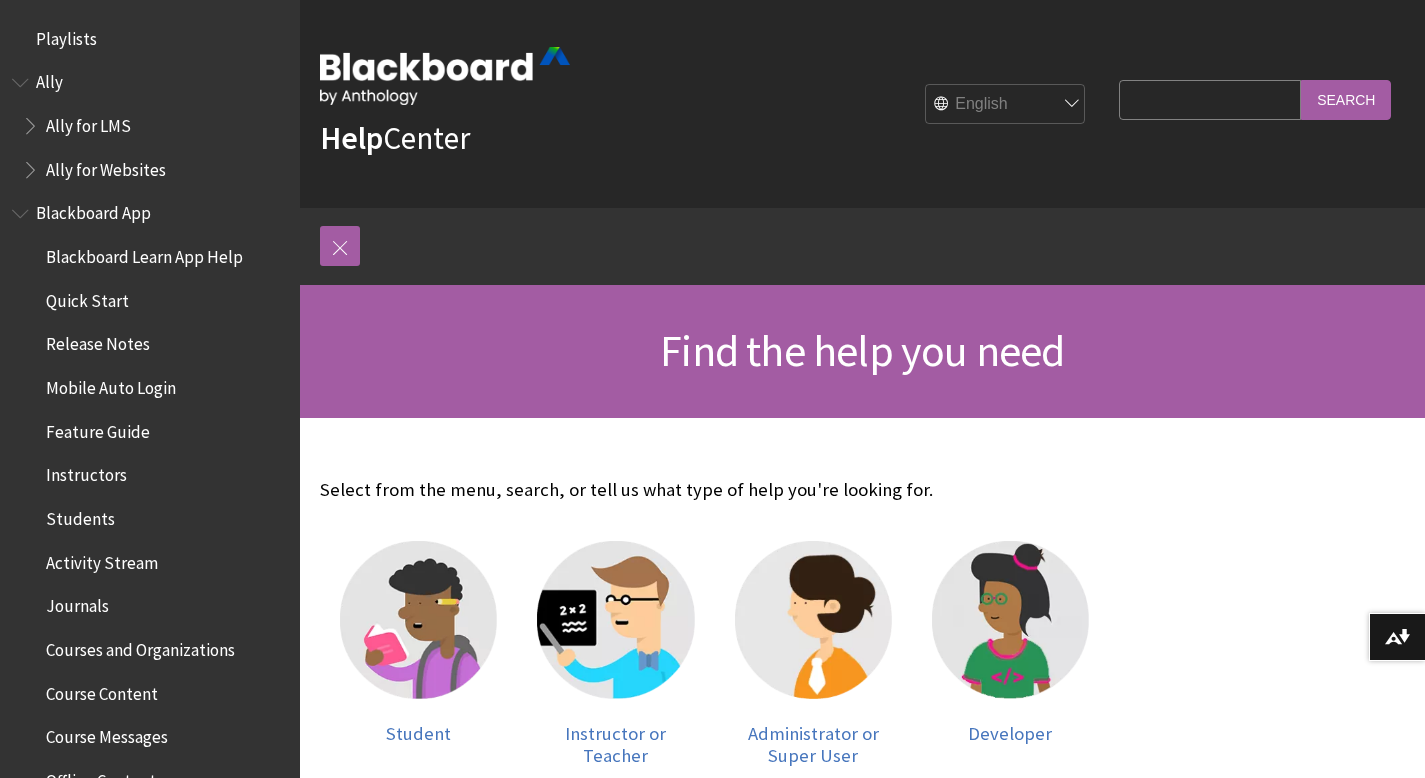 click at bounding box center [22, 209] 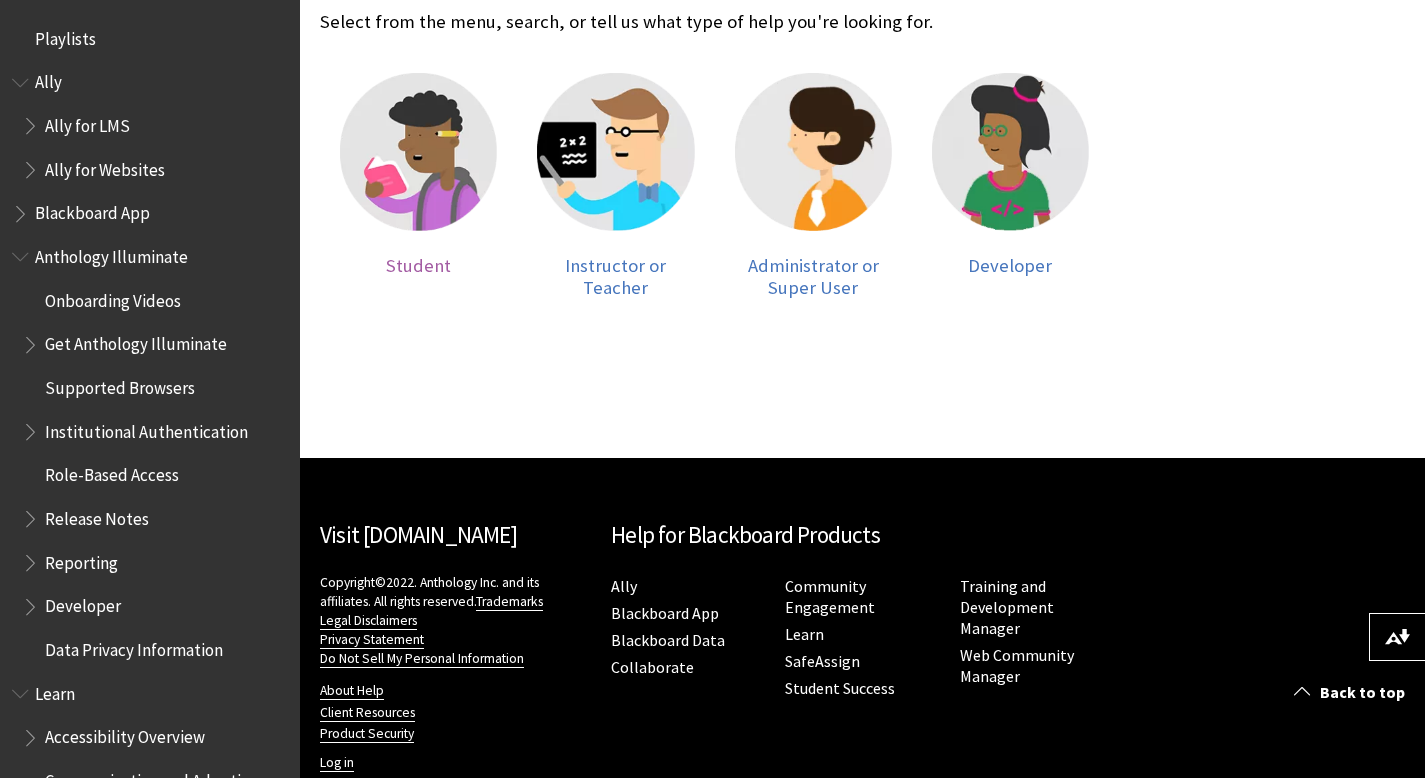click at bounding box center (418, 151) 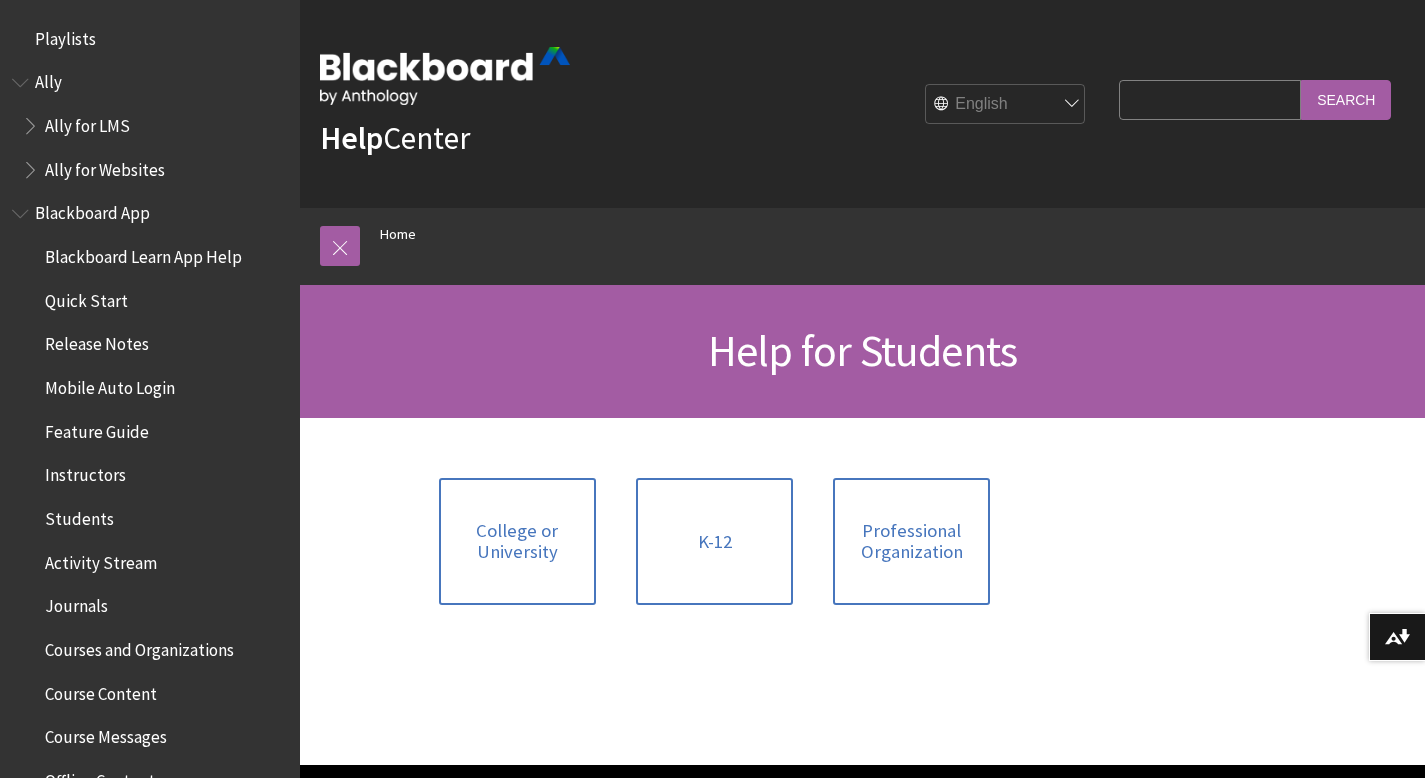 scroll, scrollTop: 0, scrollLeft: 0, axis: both 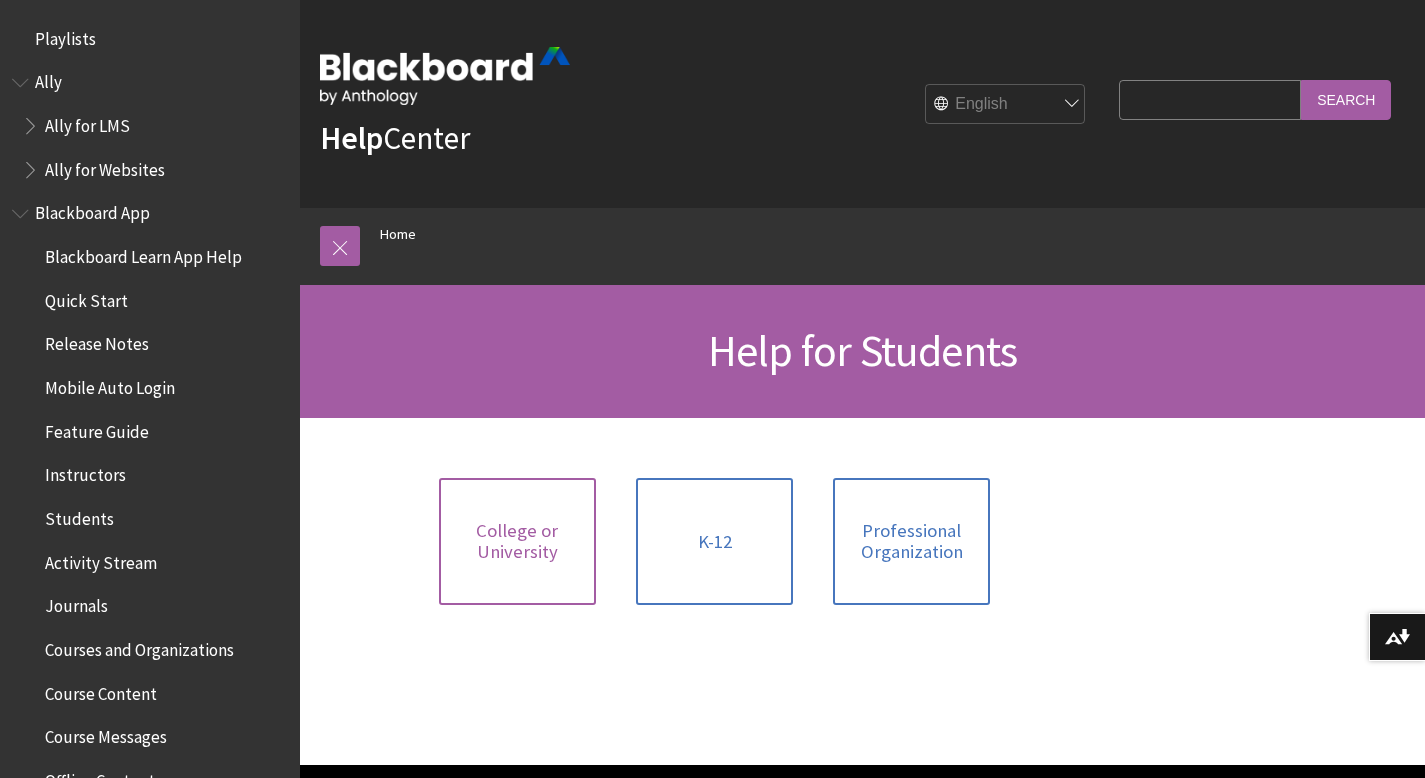 click on "College or University" at bounding box center [517, 541] 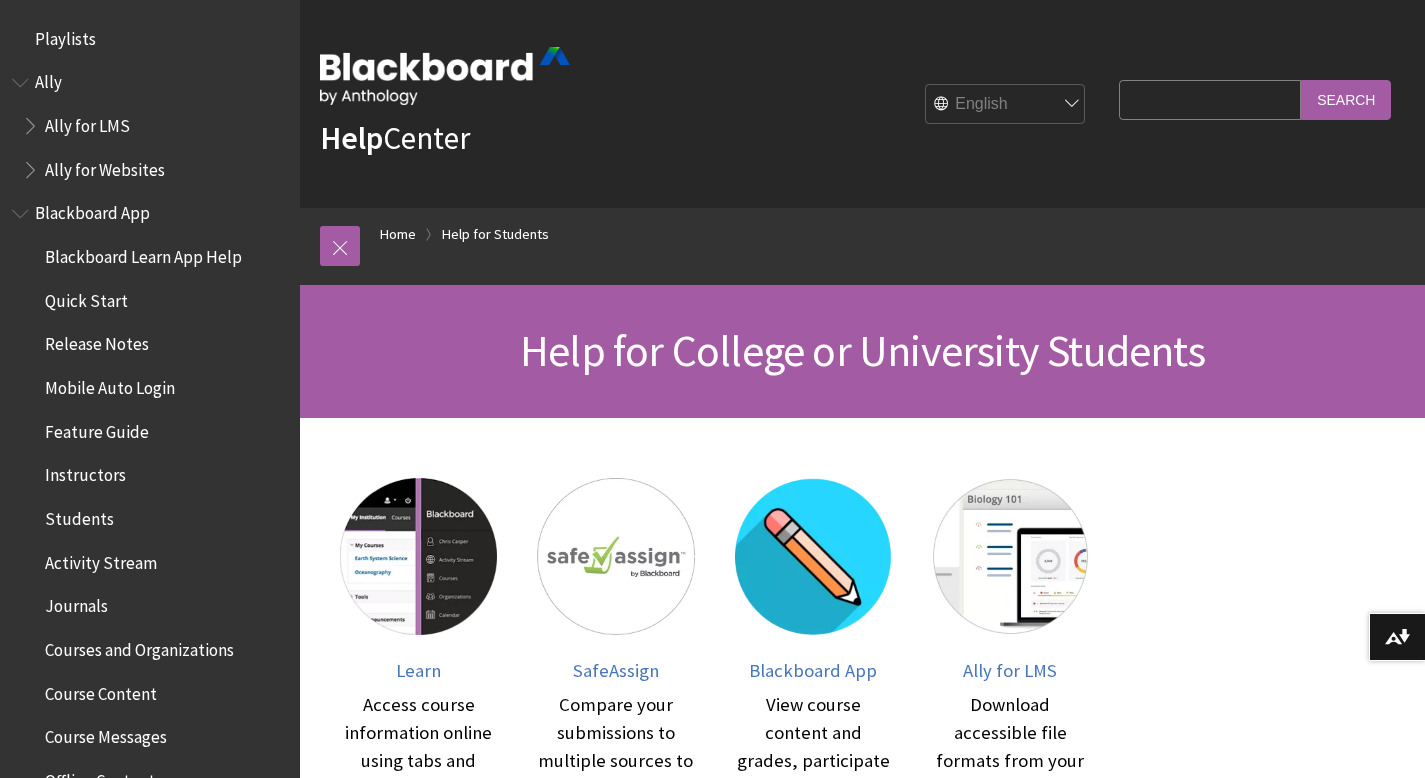 scroll, scrollTop: 0, scrollLeft: 0, axis: both 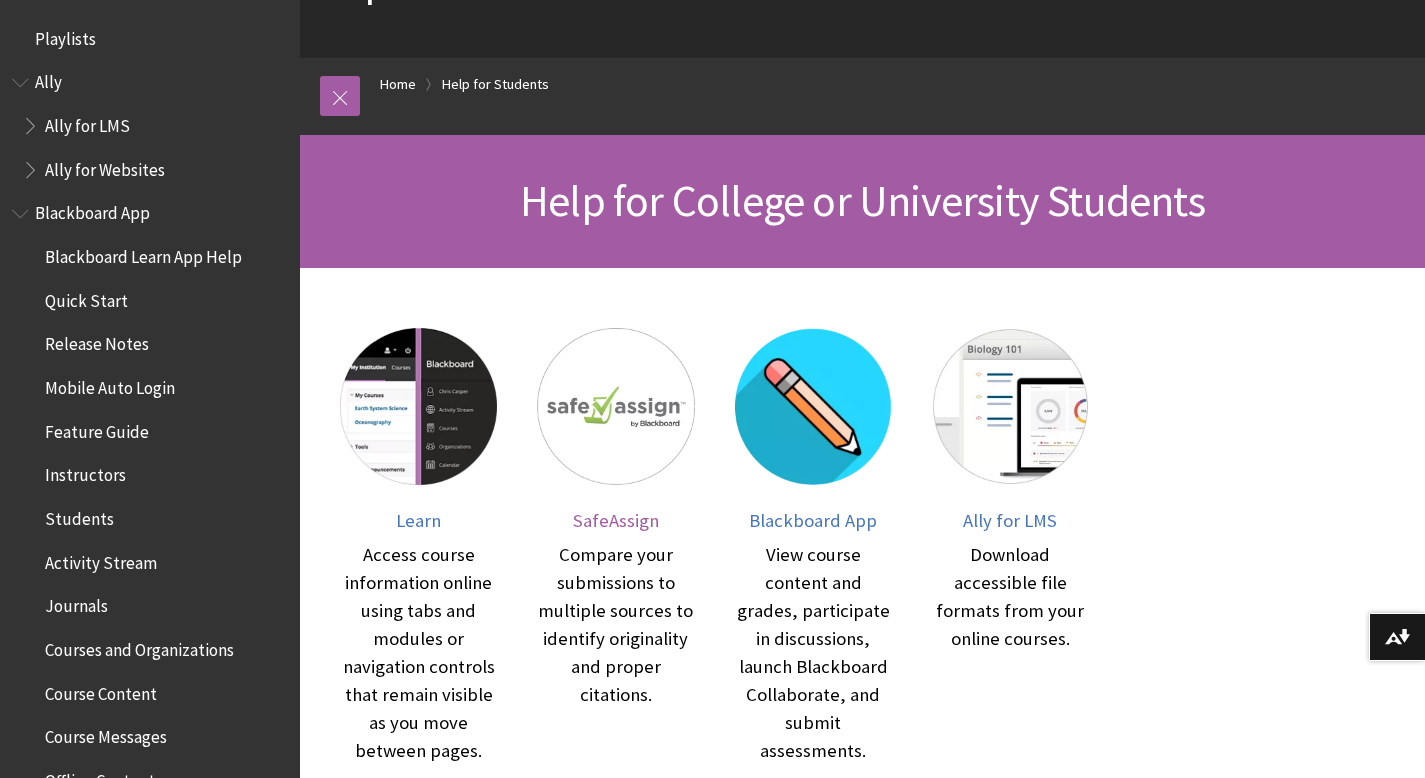 click at bounding box center [615, 406] 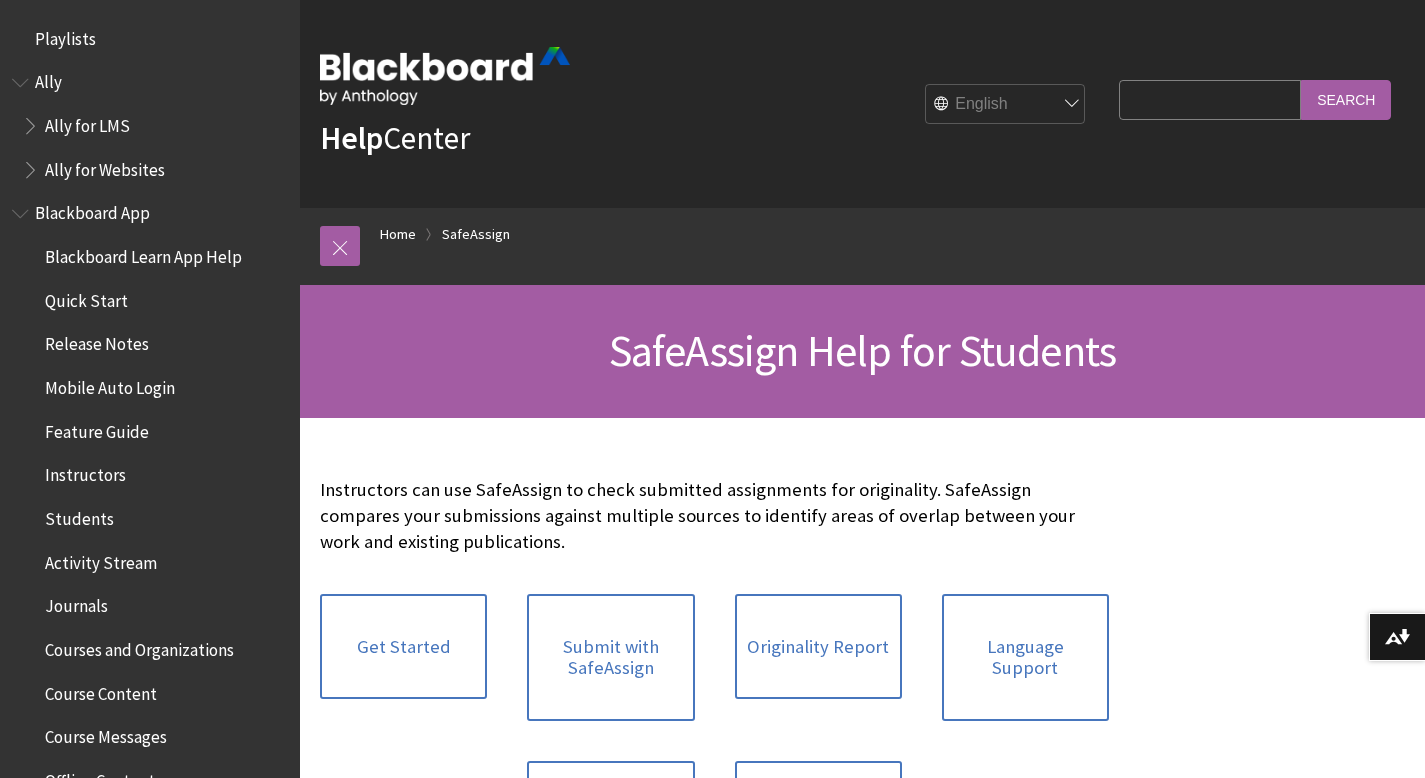 scroll, scrollTop: 0, scrollLeft: 0, axis: both 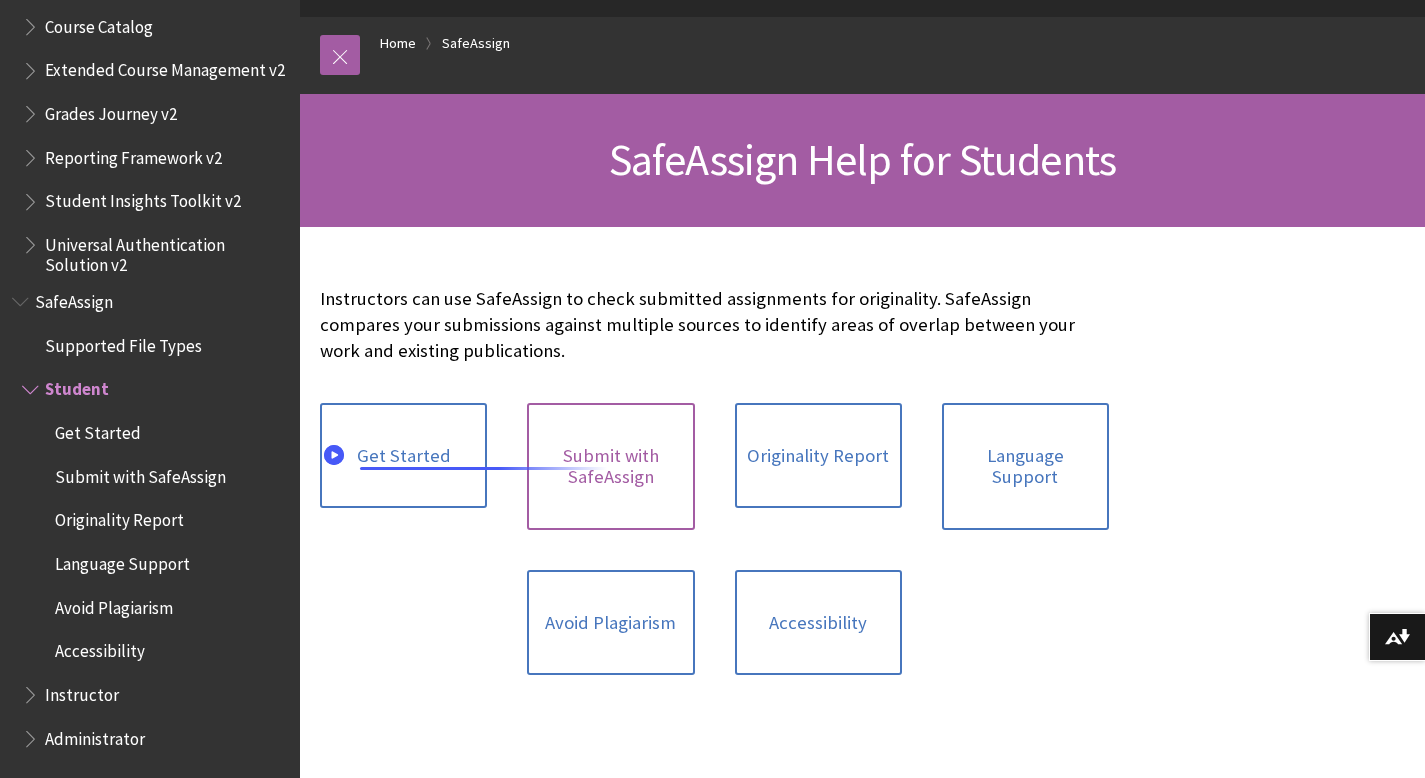 click on "Submit with SafeAssign" at bounding box center (610, 466) 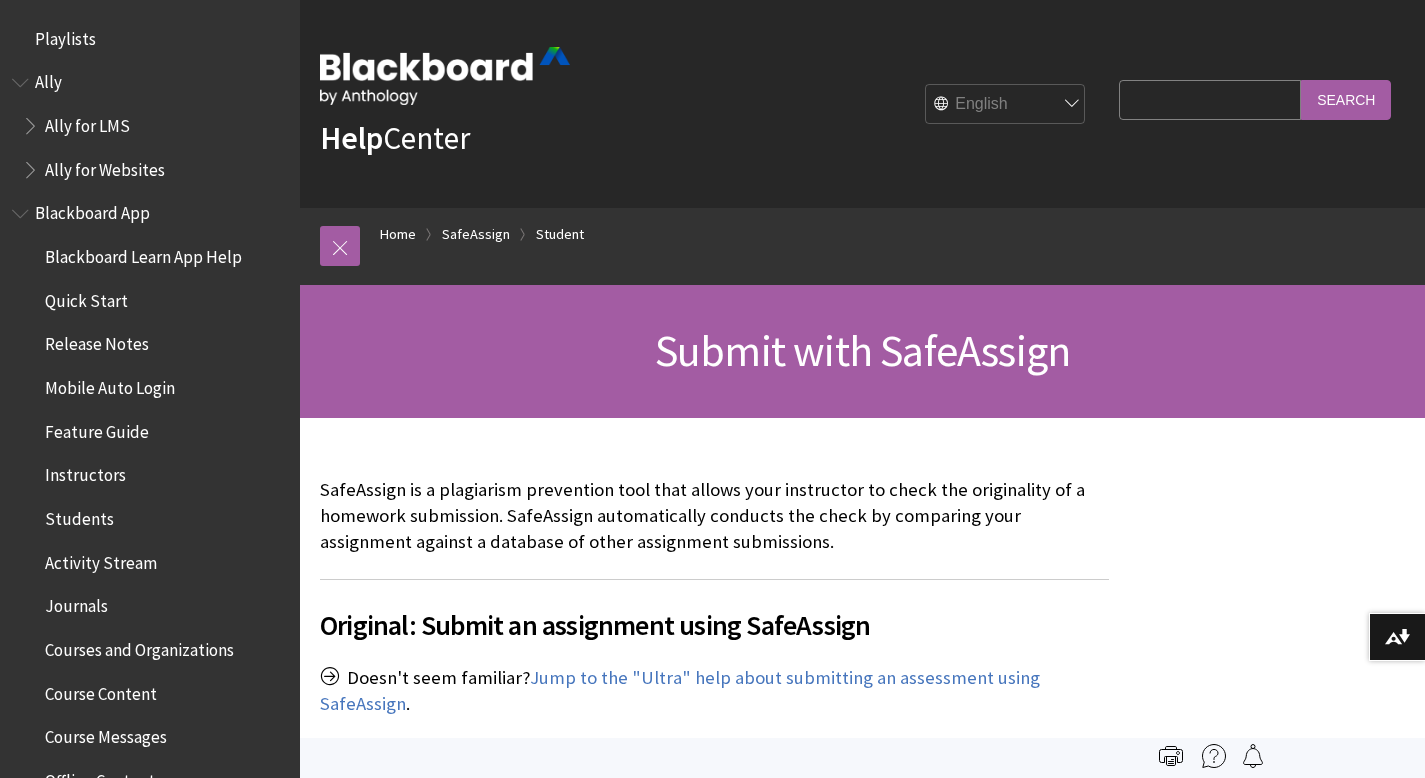 scroll, scrollTop: 0, scrollLeft: 0, axis: both 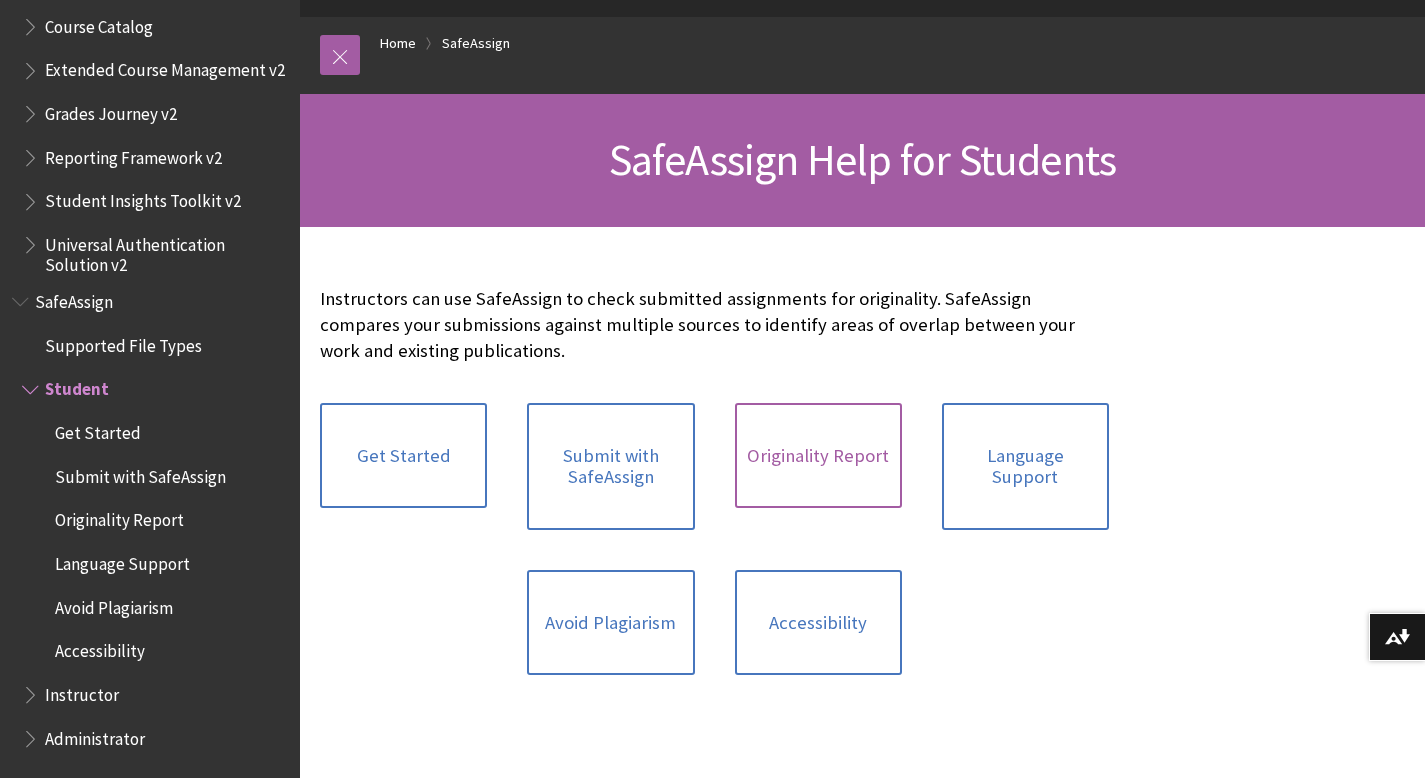 click on "Originality Report" at bounding box center [818, 456] 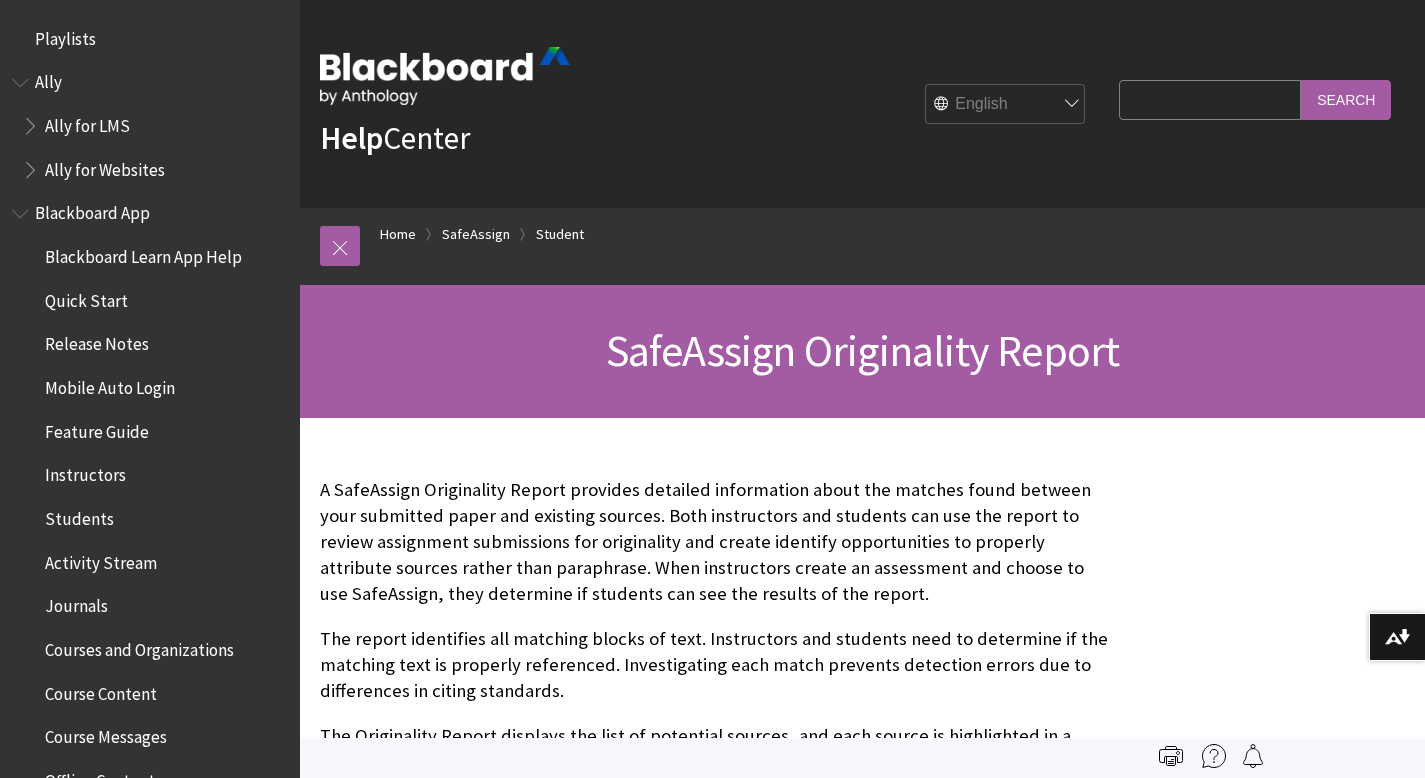 scroll, scrollTop: 0, scrollLeft: 0, axis: both 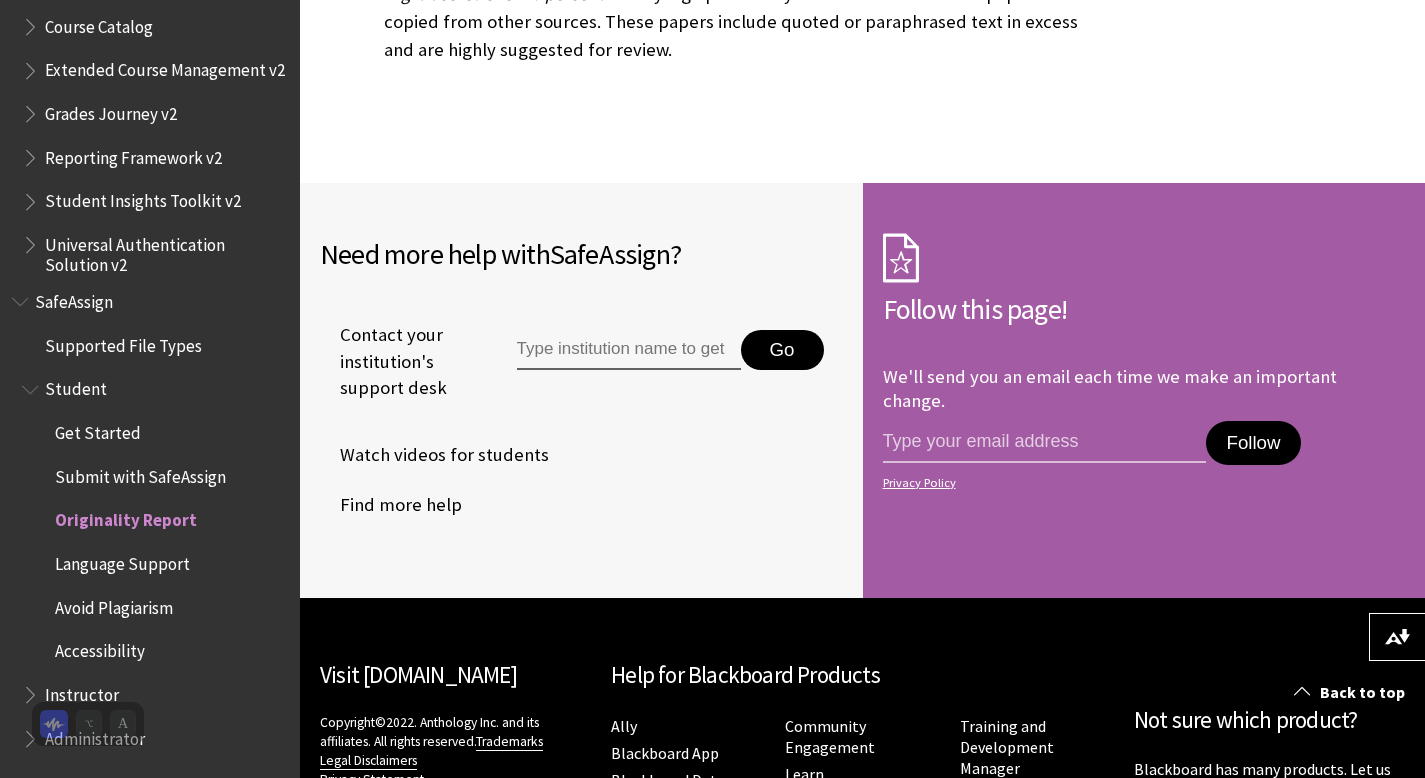 click at bounding box center (32, 385) 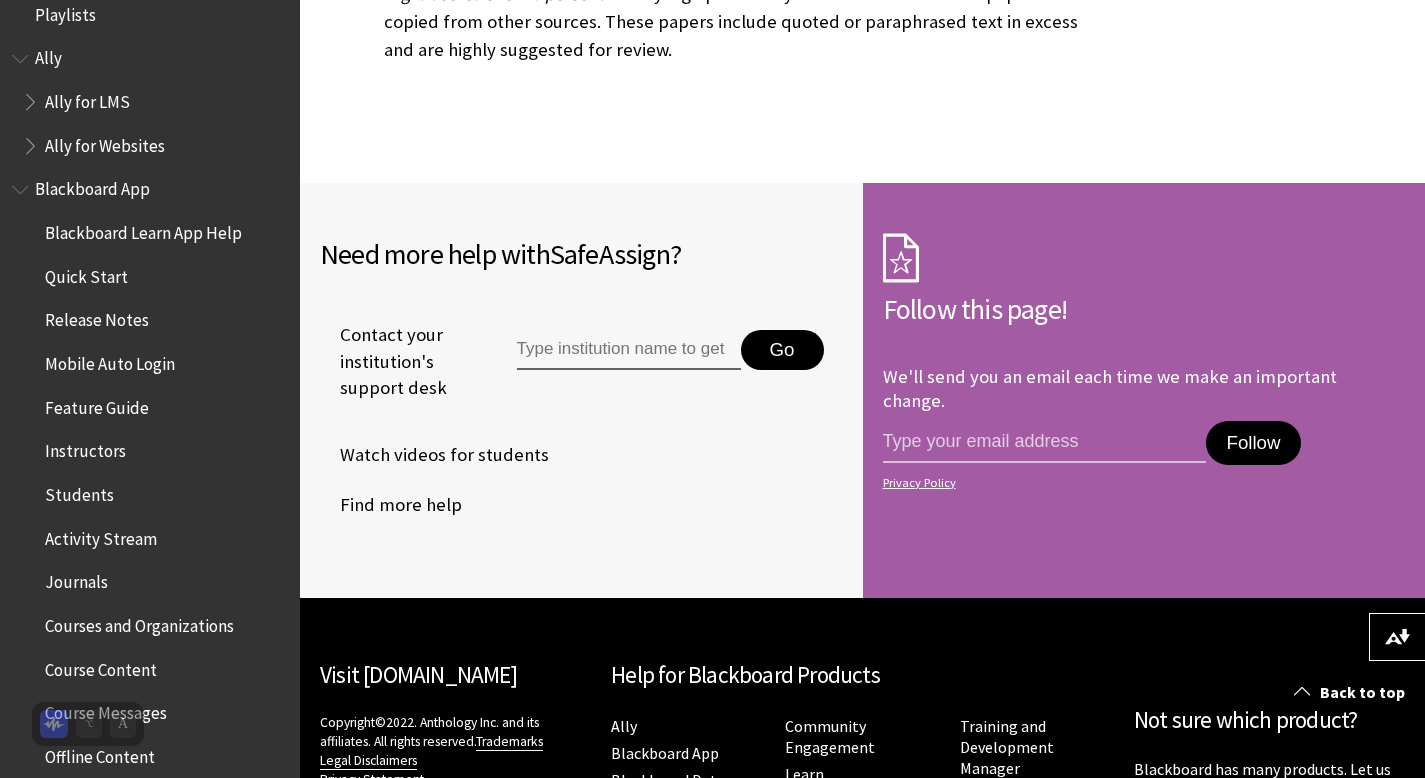 scroll, scrollTop: 15, scrollLeft: 0, axis: vertical 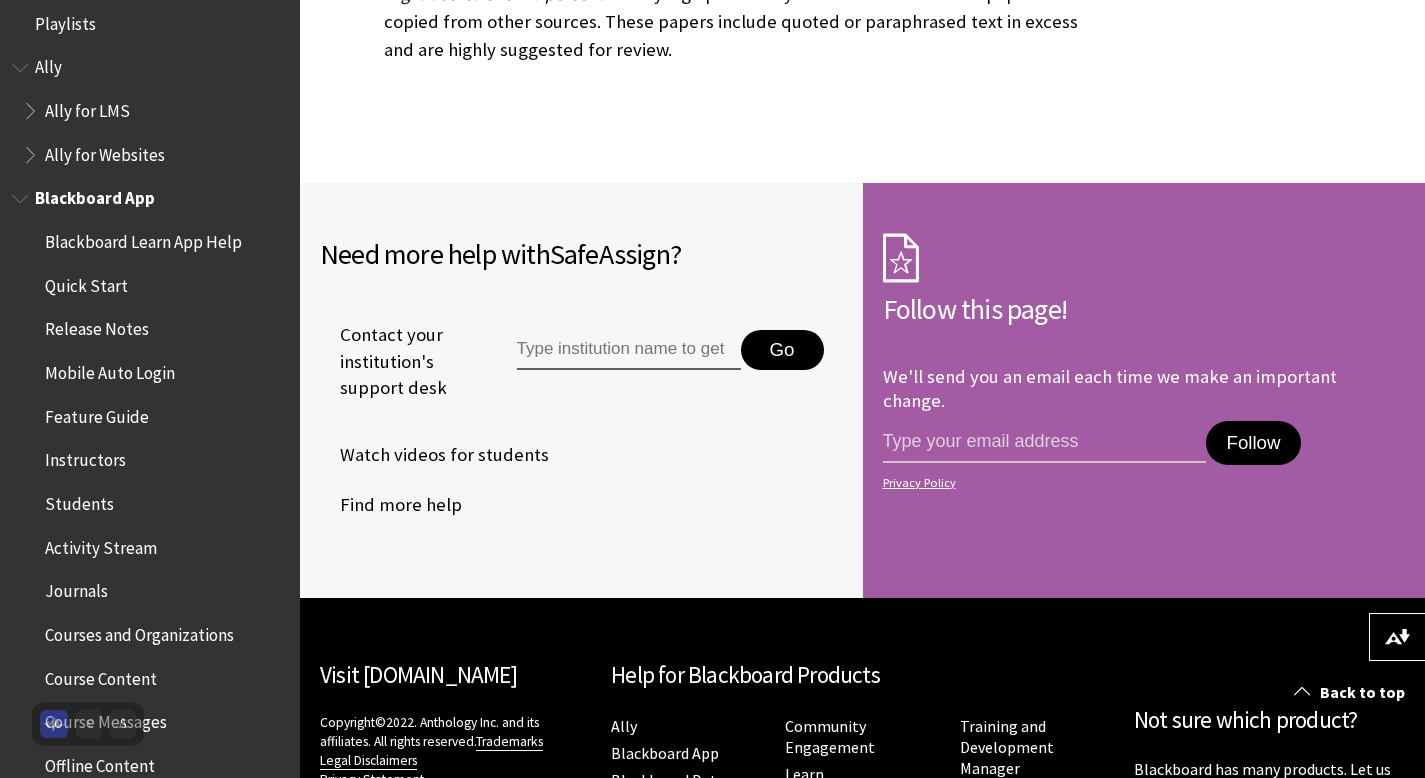 click on "Students" at bounding box center [79, 500] 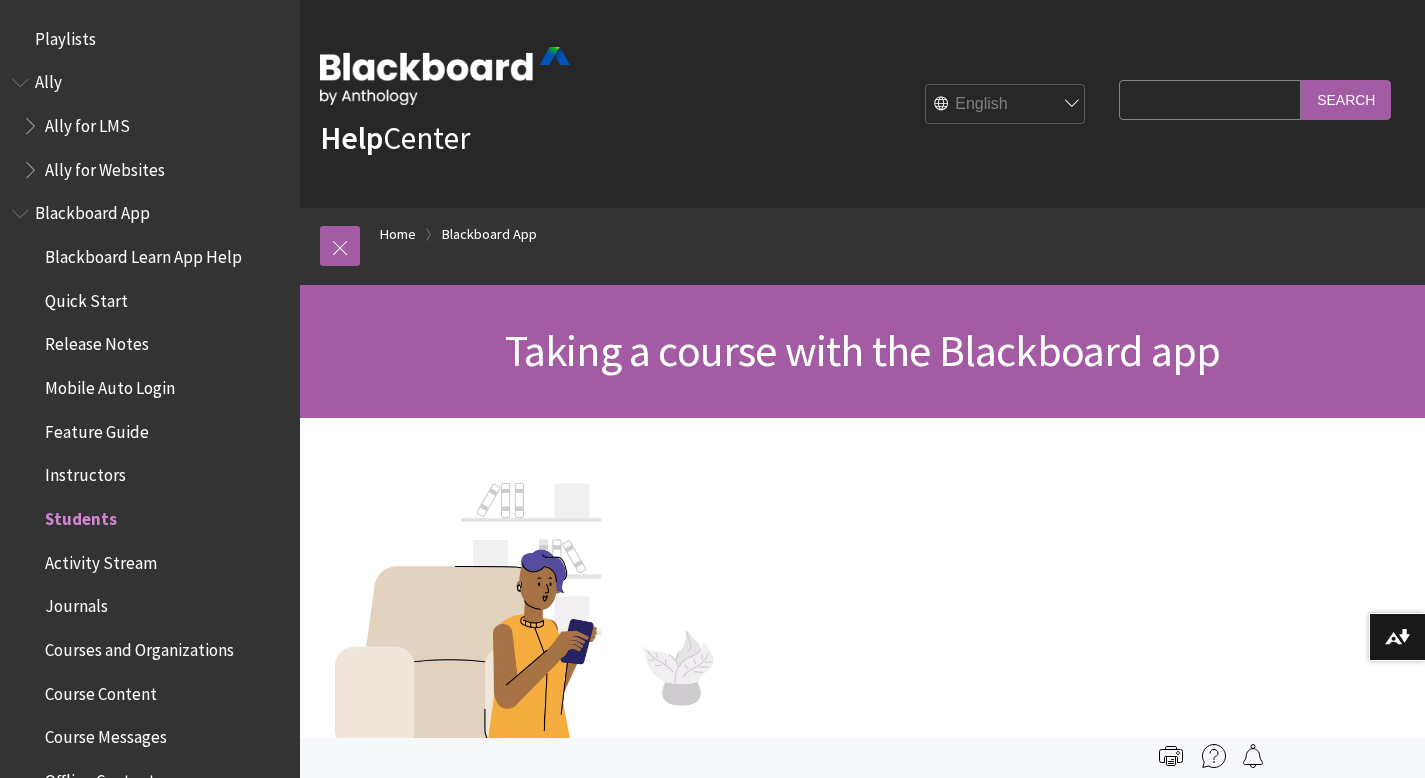 scroll, scrollTop: 0, scrollLeft: 0, axis: both 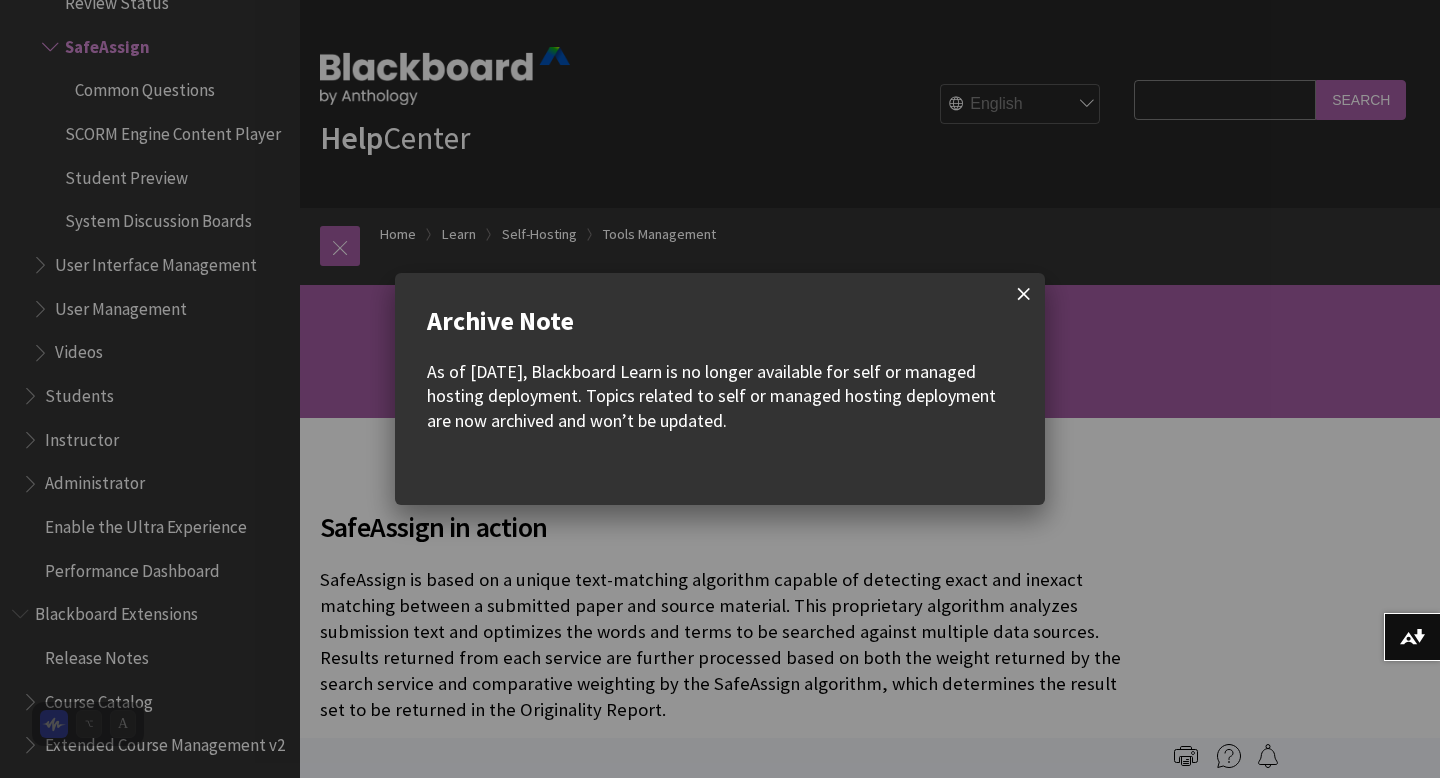 click at bounding box center [1024, 294] 